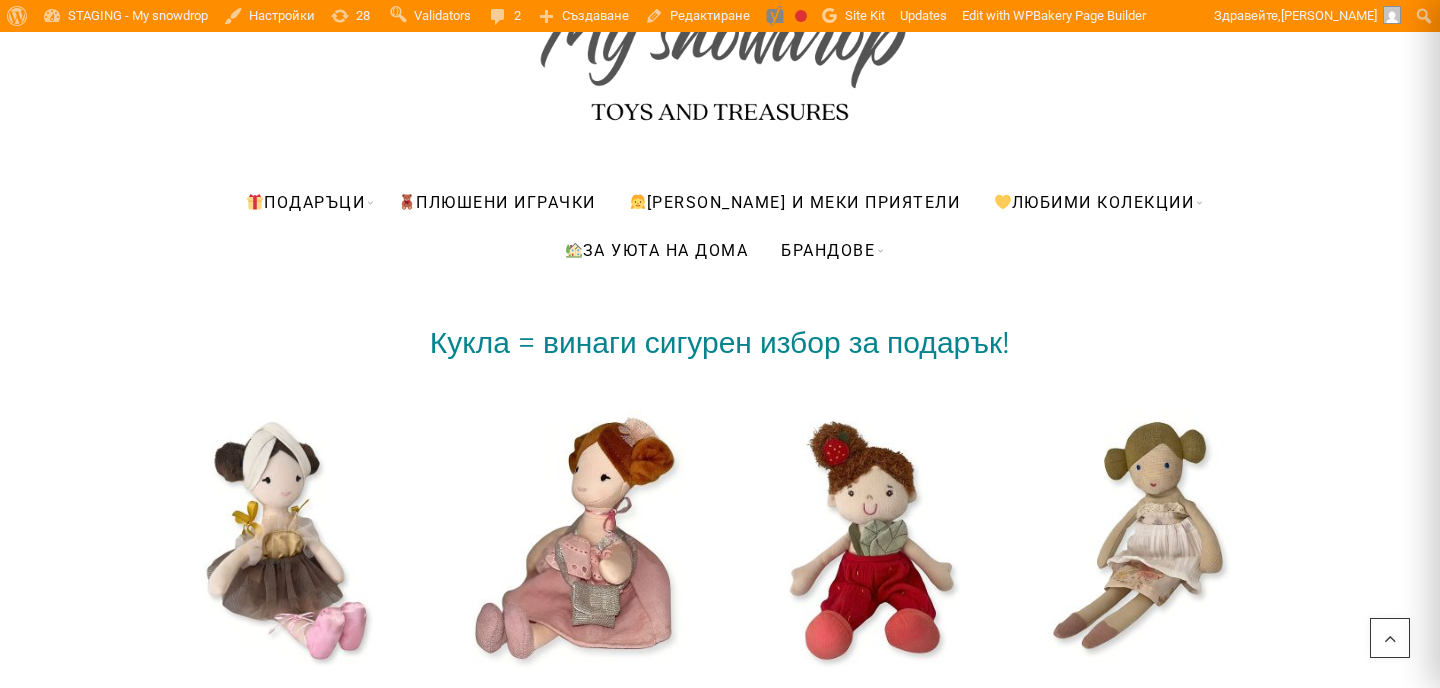 scroll, scrollTop: 489, scrollLeft: 0, axis: vertical 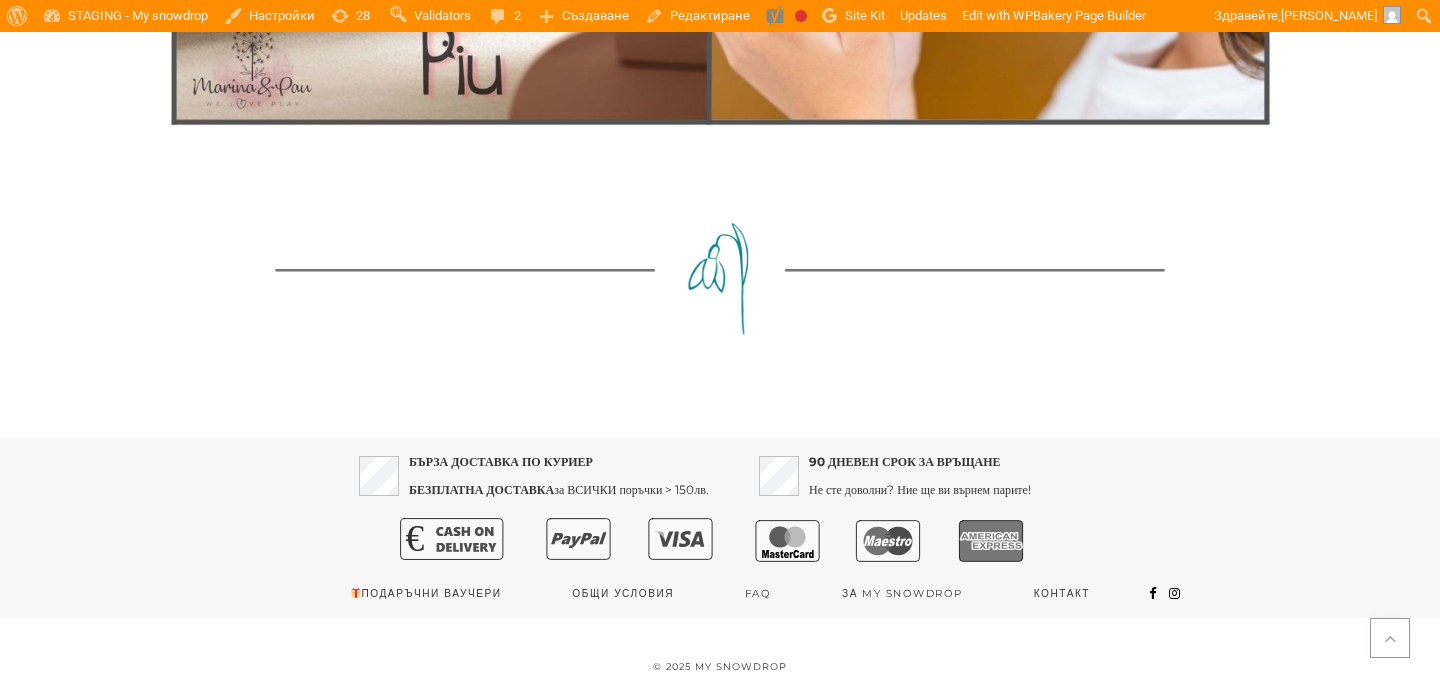 click at bounding box center (720, 279) 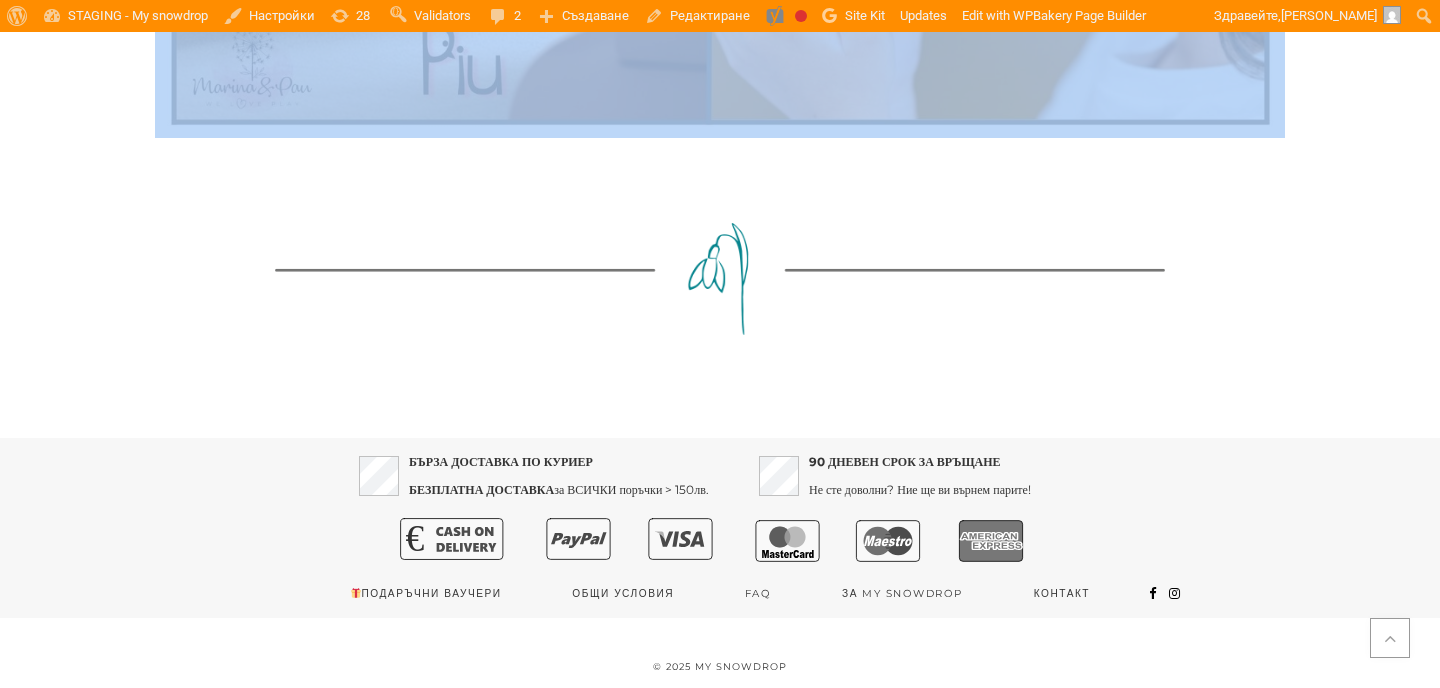 scroll, scrollTop: 0, scrollLeft: 0, axis: both 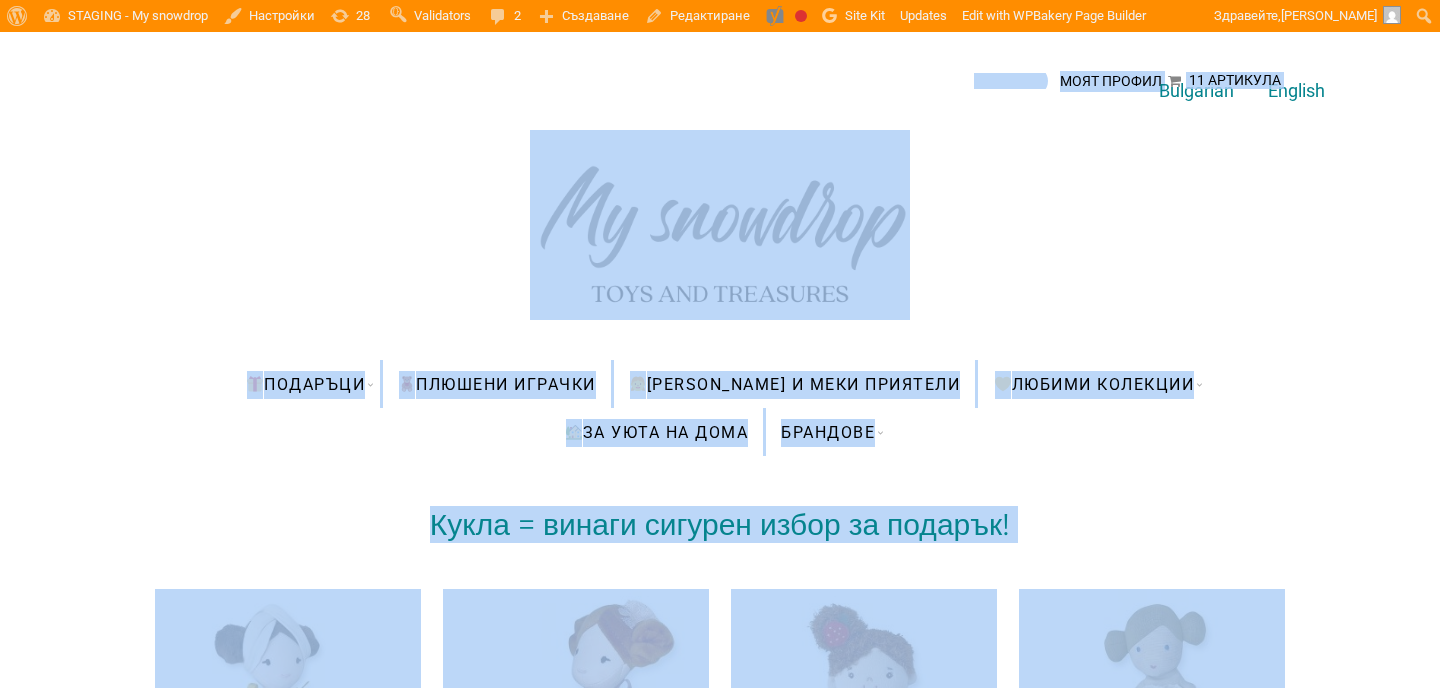click at bounding box center [720, 230] 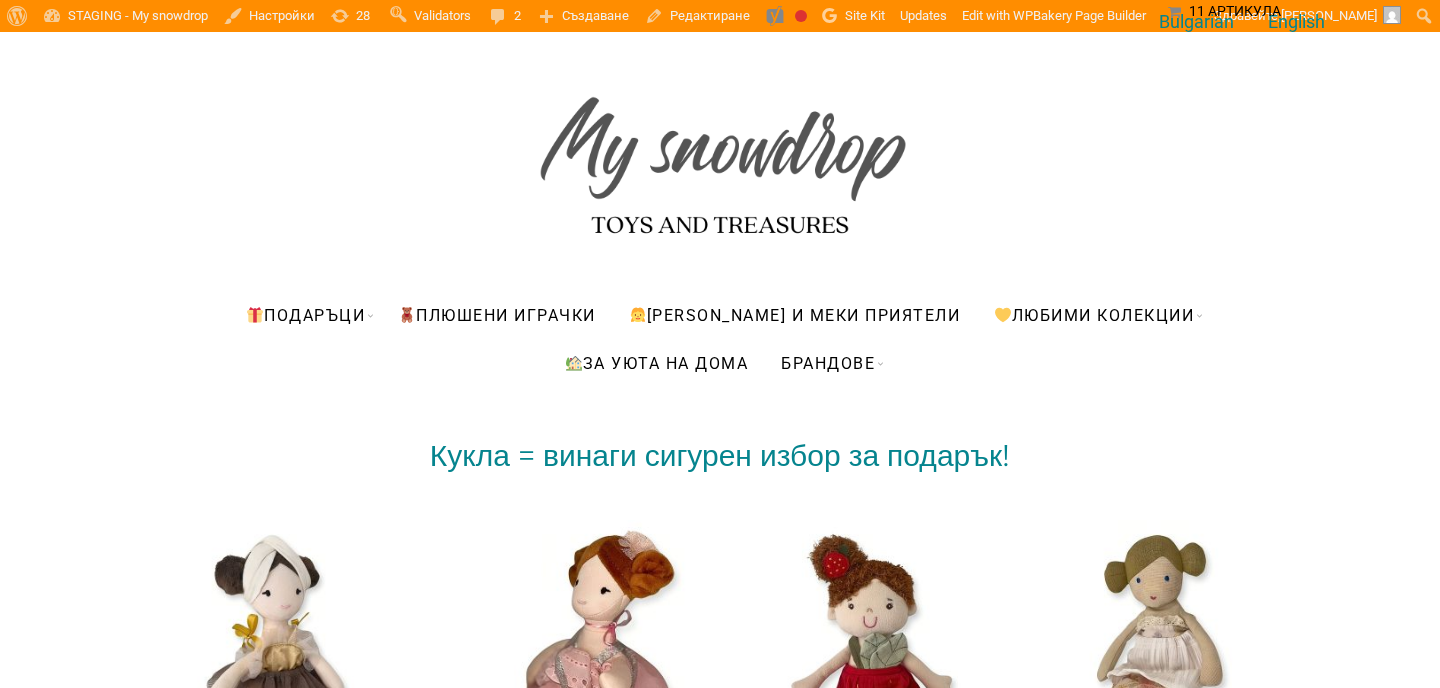 scroll, scrollTop: 110, scrollLeft: 0, axis: vertical 